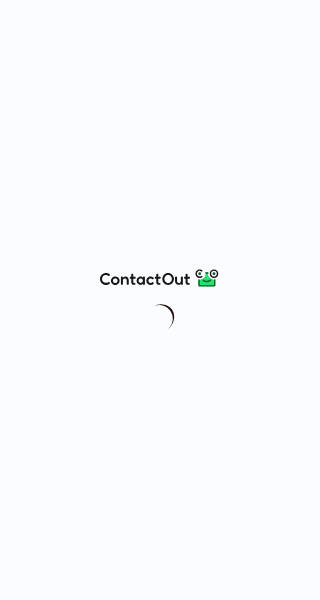 scroll, scrollTop: 0, scrollLeft: 0, axis: both 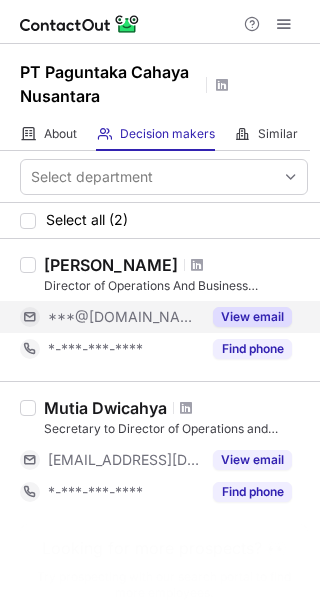 click on "***@[DOMAIN_NAME]" at bounding box center (124, 317) 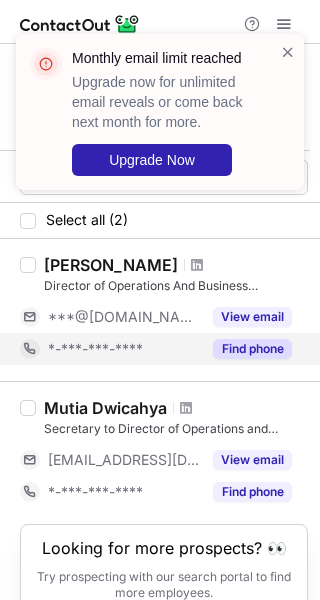 click on "*-***-***-****" at bounding box center (95, 349) 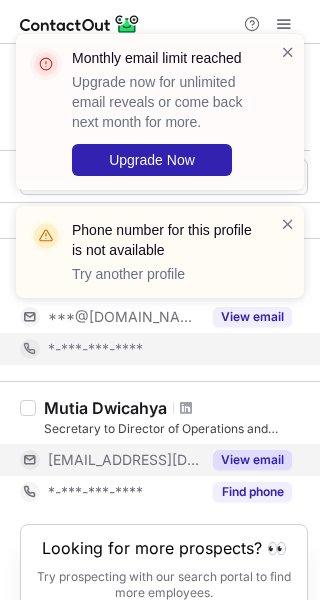 click on "[EMAIL_ADDRESS][DOMAIN_NAME]" at bounding box center [124, 460] 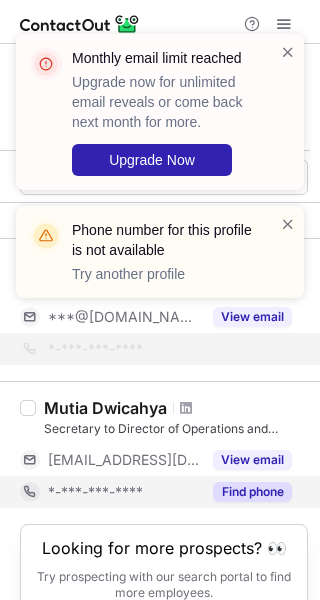 click on "*-***-***-****" at bounding box center [95, 492] 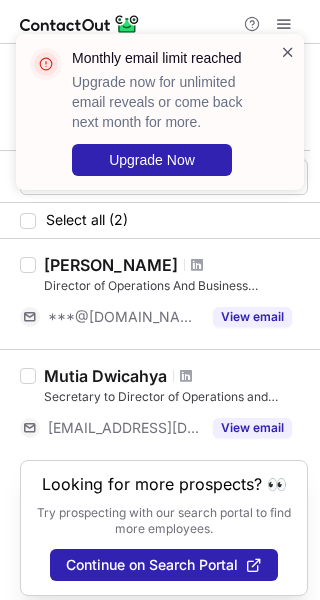 click at bounding box center (288, 52) 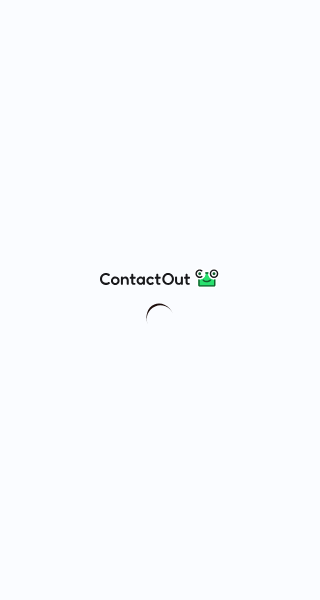scroll, scrollTop: 0, scrollLeft: 0, axis: both 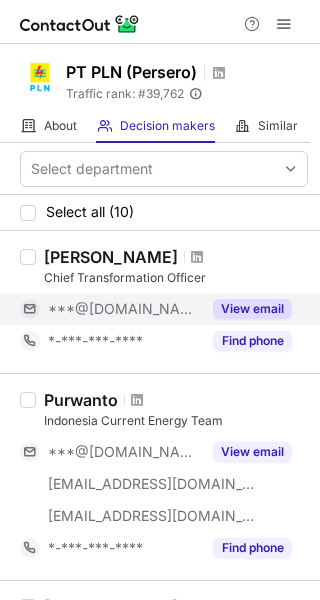 click on "***@[DOMAIN_NAME]" at bounding box center [124, 309] 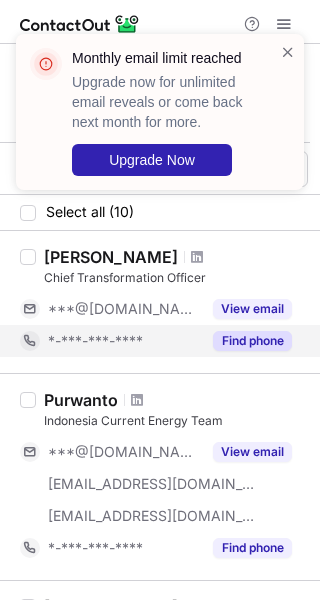click on "*-***-***-****" at bounding box center (110, 341) 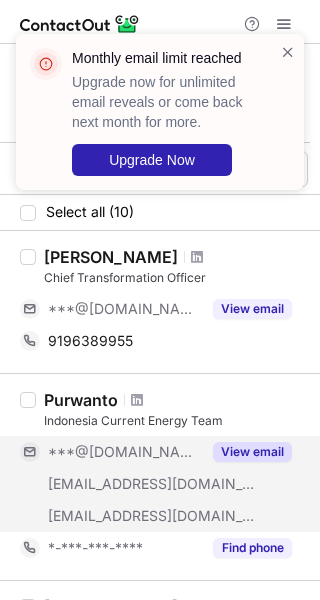 click on "***@[DOMAIN_NAME]" at bounding box center (124, 452) 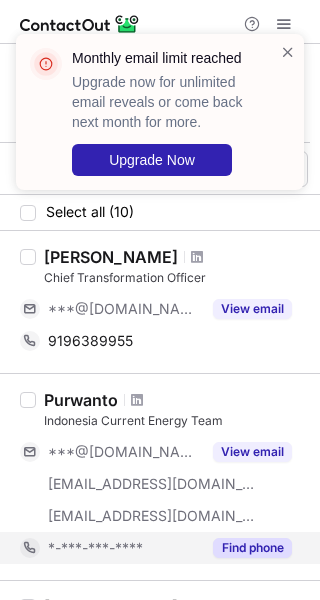click on "*-***-***-****" at bounding box center (110, 548) 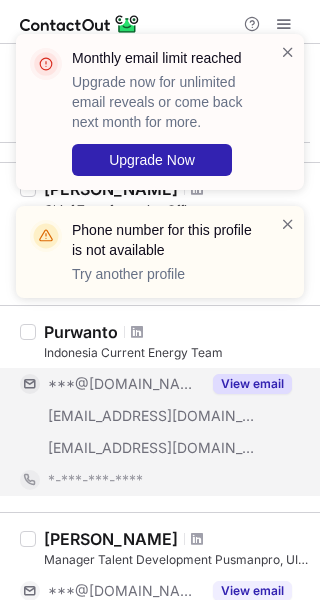 scroll, scrollTop: 100, scrollLeft: 0, axis: vertical 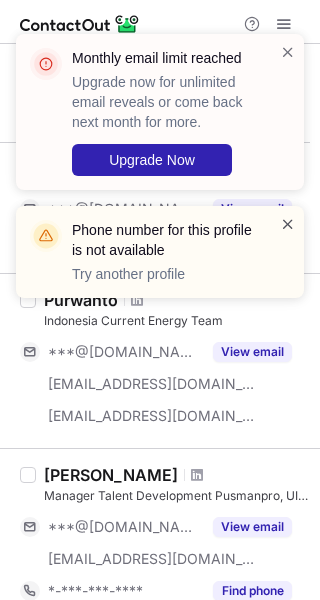 click at bounding box center [288, 224] 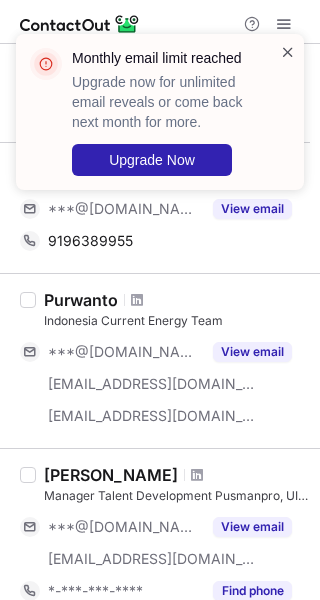 click at bounding box center [288, 52] 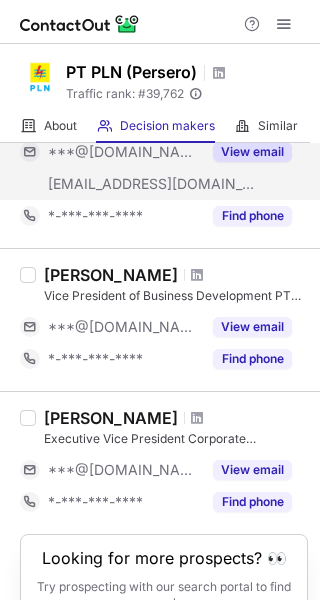 scroll, scrollTop: 1400, scrollLeft: 0, axis: vertical 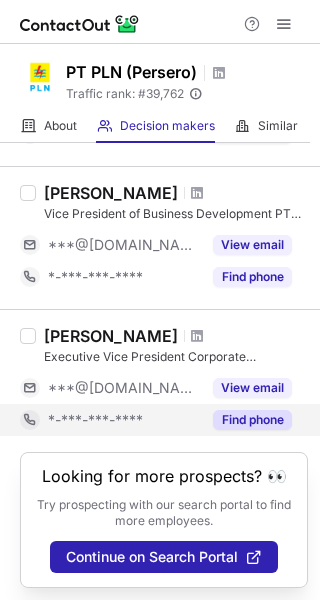 click on "*-***-***-****" at bounding box center [95, 420] 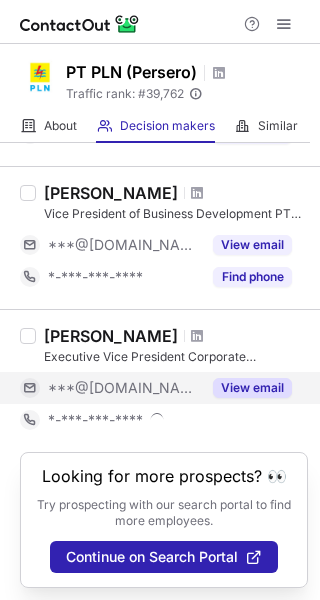 click on "***@[DOMAIN_NAME]" at bounding box center (110, 388) 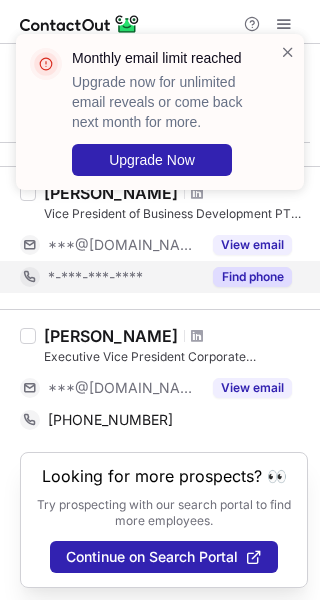 click on "*-***-***-****" at bounding box center [95, 277] 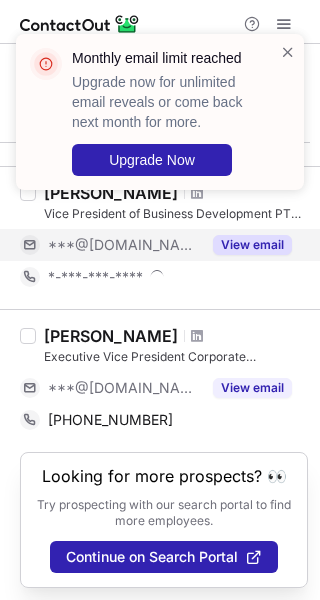 click on "***@[DOMAIN_NAME]" at bounding box center (124, 245) 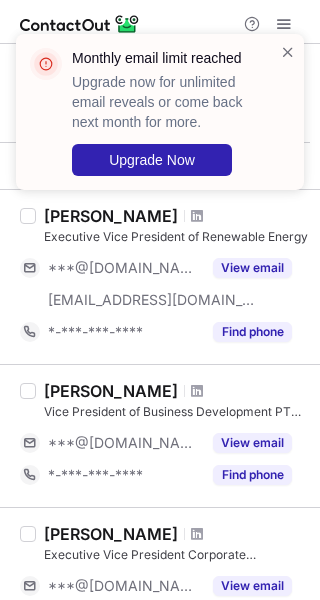 scroll, scrollTop: 1200, scrollLeft: 0, axis: vertical 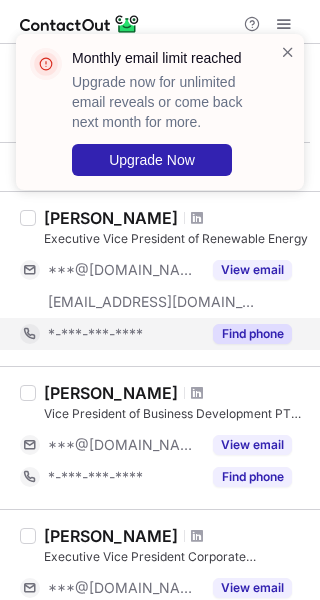 click on "*-***-***-****" at bounding box center (95, 334) 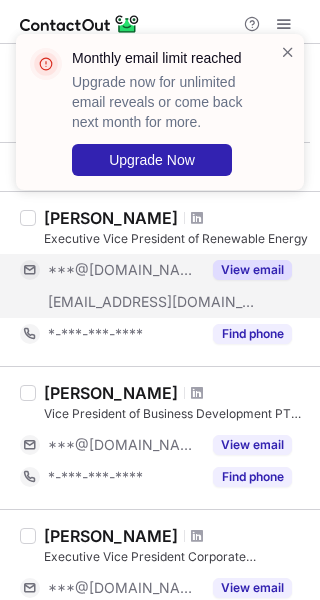 click on "***@yahoo.com" at bounding box center [124, 270] 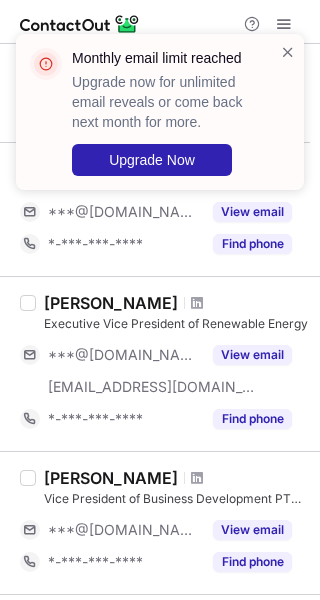 scroll, scrollTop: 1000, scrollLeft: 0, axis: vertical 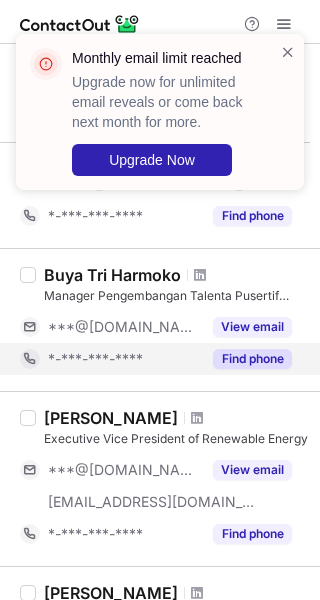 click on "*-***-***-****" at bounding box center (95, 359) 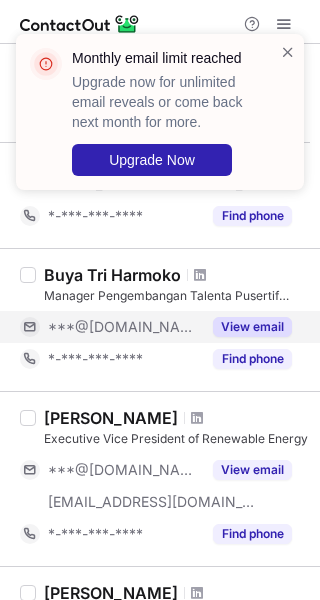 click on "***@[DOMAIN_NAME]" at bounding box center [124, 327] 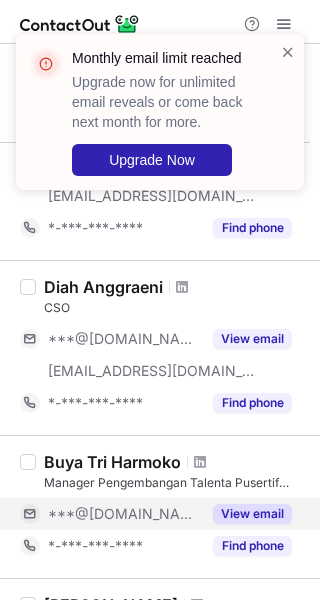 scroll, scrollTop: 800, scrollLeft: 0, axis: vertical 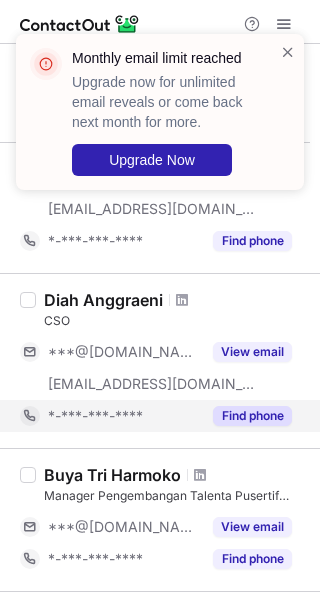 click on "*-***-***-****" at bounding box center (95, 416) 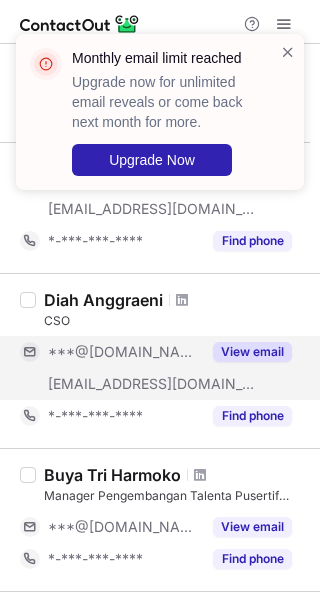click on "***@yahoo.com" at bounding box center [124, 352] 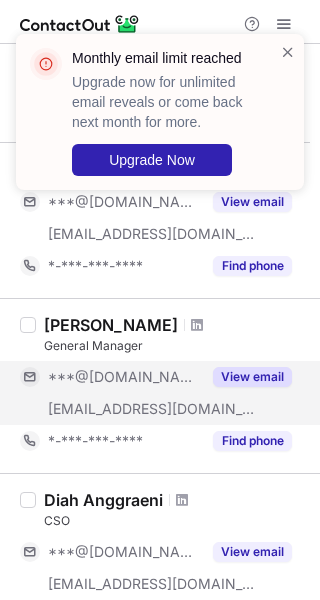 click on "***@pln.co.id" at bounding box center [110, 409] 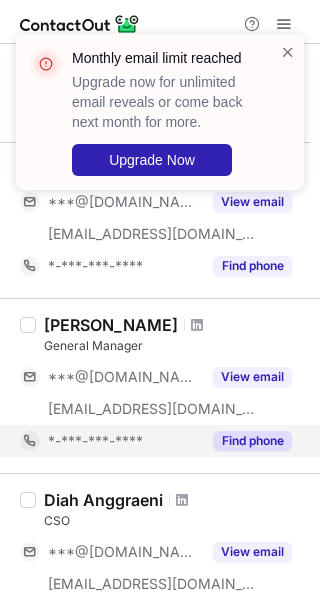 click on "*-***-***-****" at bounding box center [95, 441] 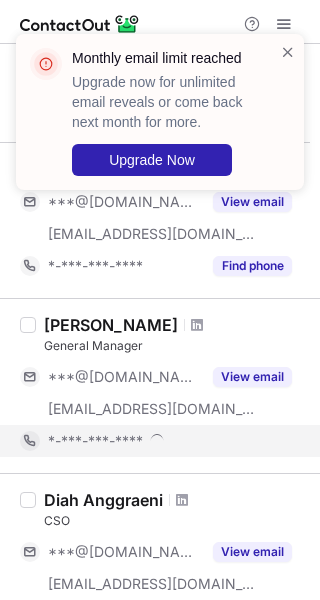 scroll, scrollTop: 500, scrollLeft: 0, axis: vertical 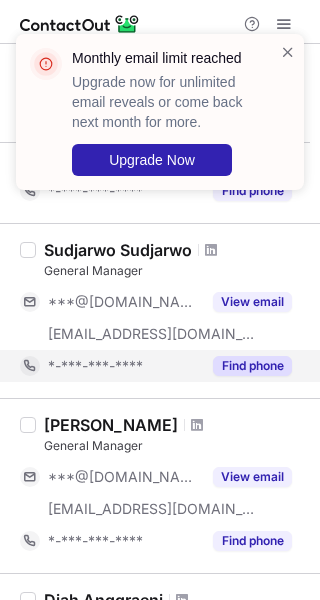 click on "*-***-***-****" at bounding box center [110, 366] 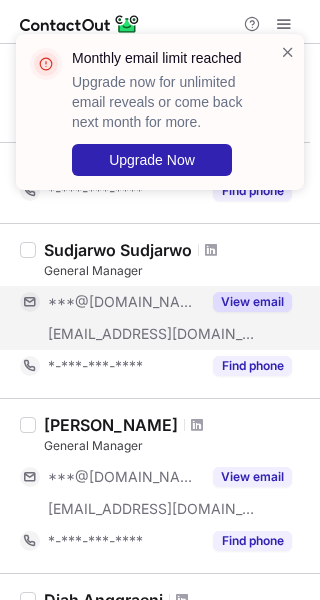 click on "***@yahoo.com" at bounding box center (124, 302) 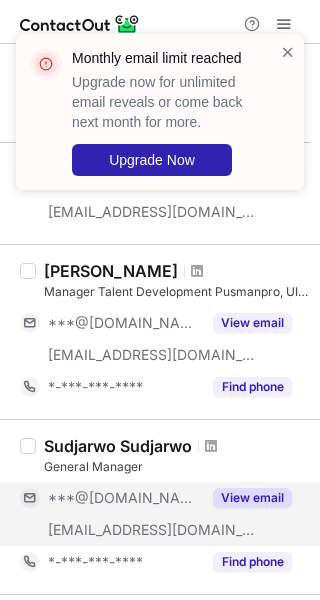 scroll, scrollTop: 300, scrollLeft: 0, axis: vertical 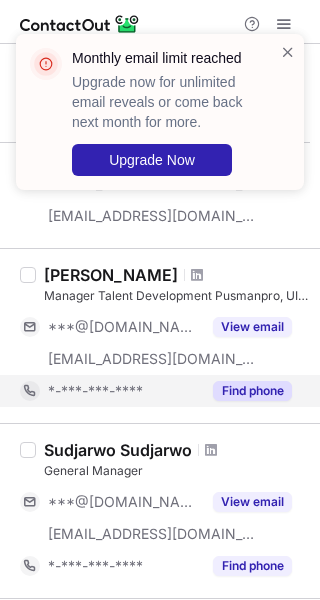 click on "*-***-***-****" at bounding box center (110, 391) 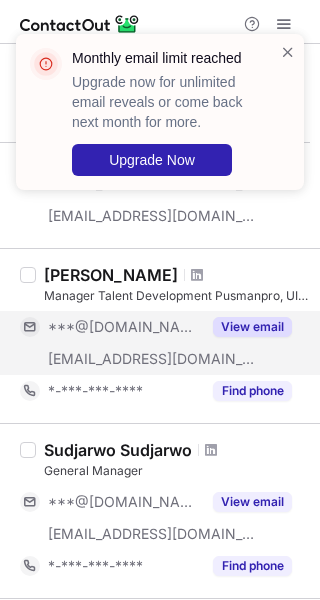 click on "***@[DOMAIN_NAME]" at bounding box center (124, 327) 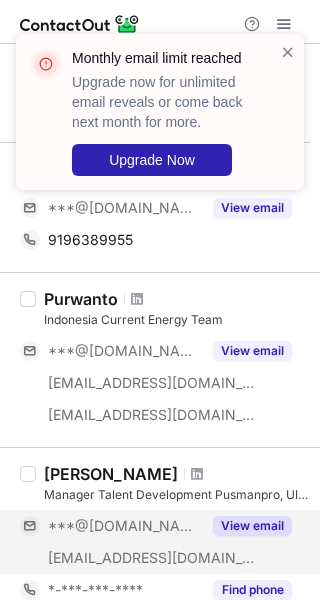 scroll, scrollTop: 100, scrollLeft: 0, axis: vertical 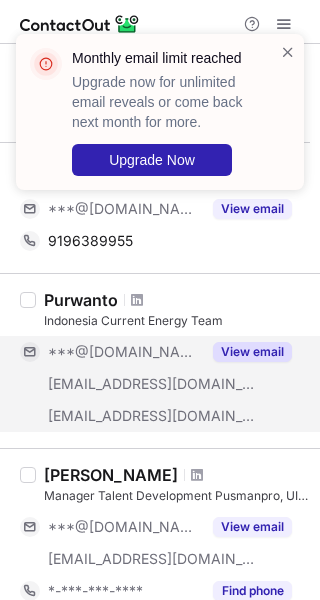 click on "***@pln.co.id" at bounding box center (110, 416) 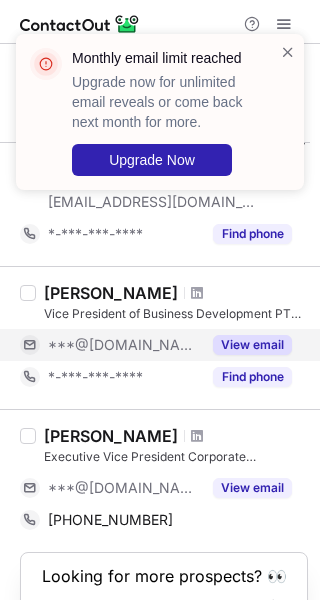 scroll, scrollTop: 1400, scrollLeft: 0, axis: vertical 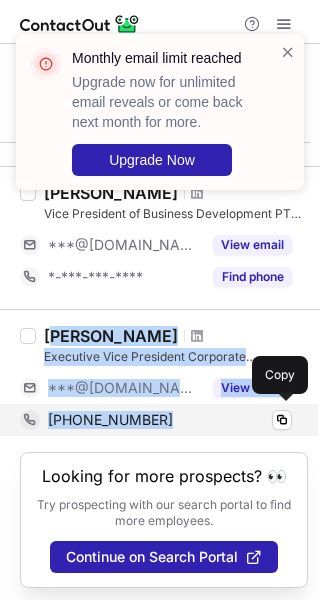drag, startPoint x: 51, startPoint y: 327, endPoint x: 145, endPoint y: 371, distance: 103.788246 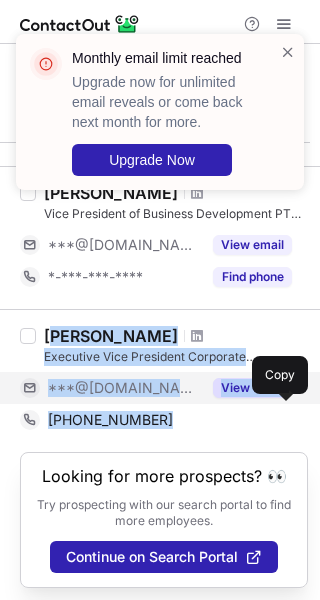 click on "Aditya Darmasetiawan Executive Vice President Corporate Transformation and CEO Office ***@gmail.com View email +6281511019449 Copy" at bounding box center (172, 381) 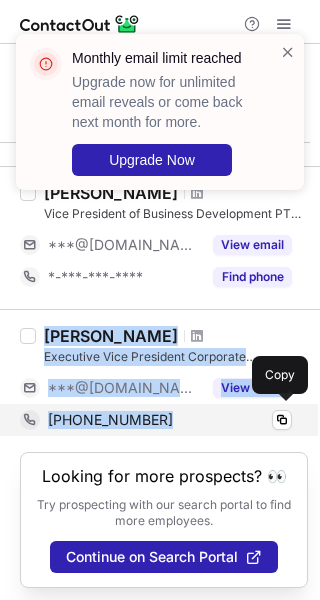 drag, startPoint x: 43, startPoint y: 333, endPoint x: 180, endPoint y: 425, distance: 165.02425 